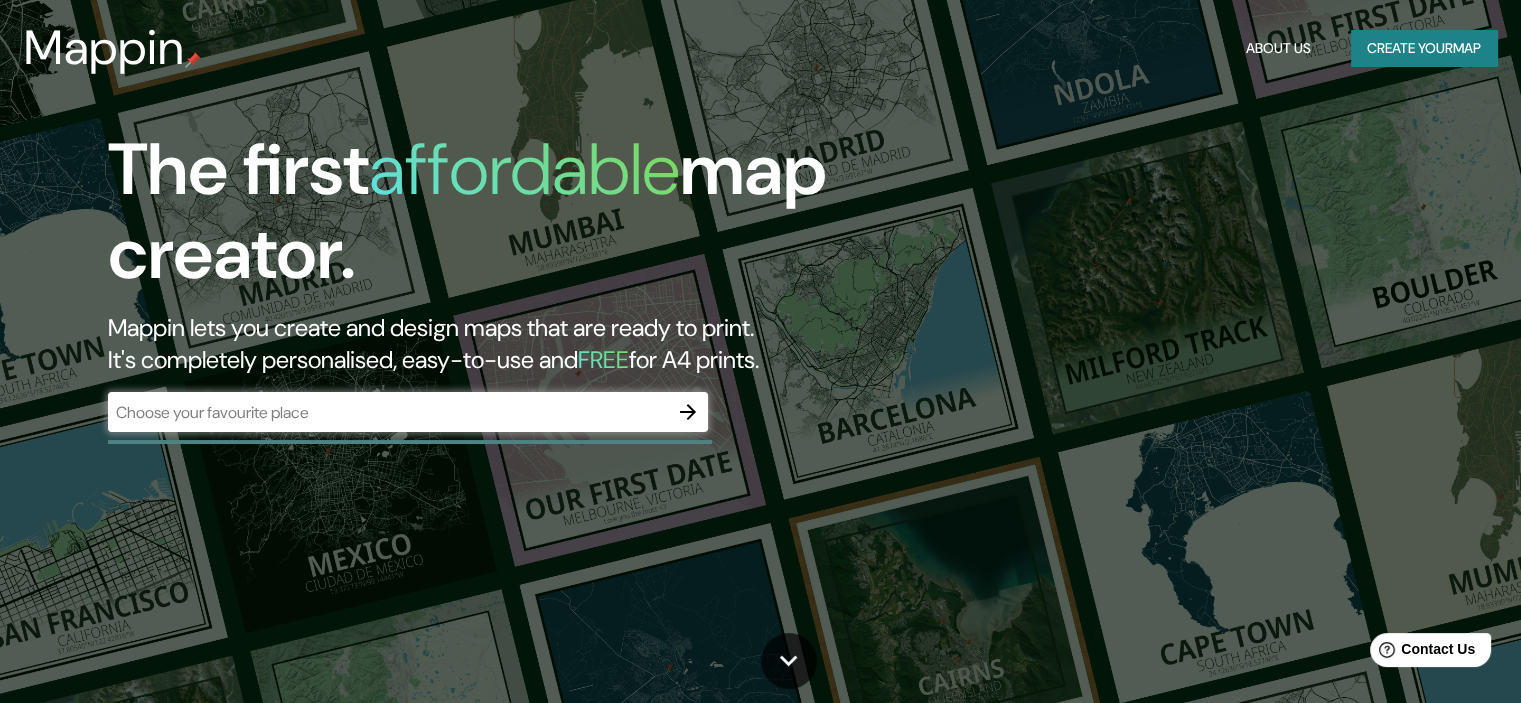 scroll, scrollTop: 0, scrollLeft: 0, axis: both 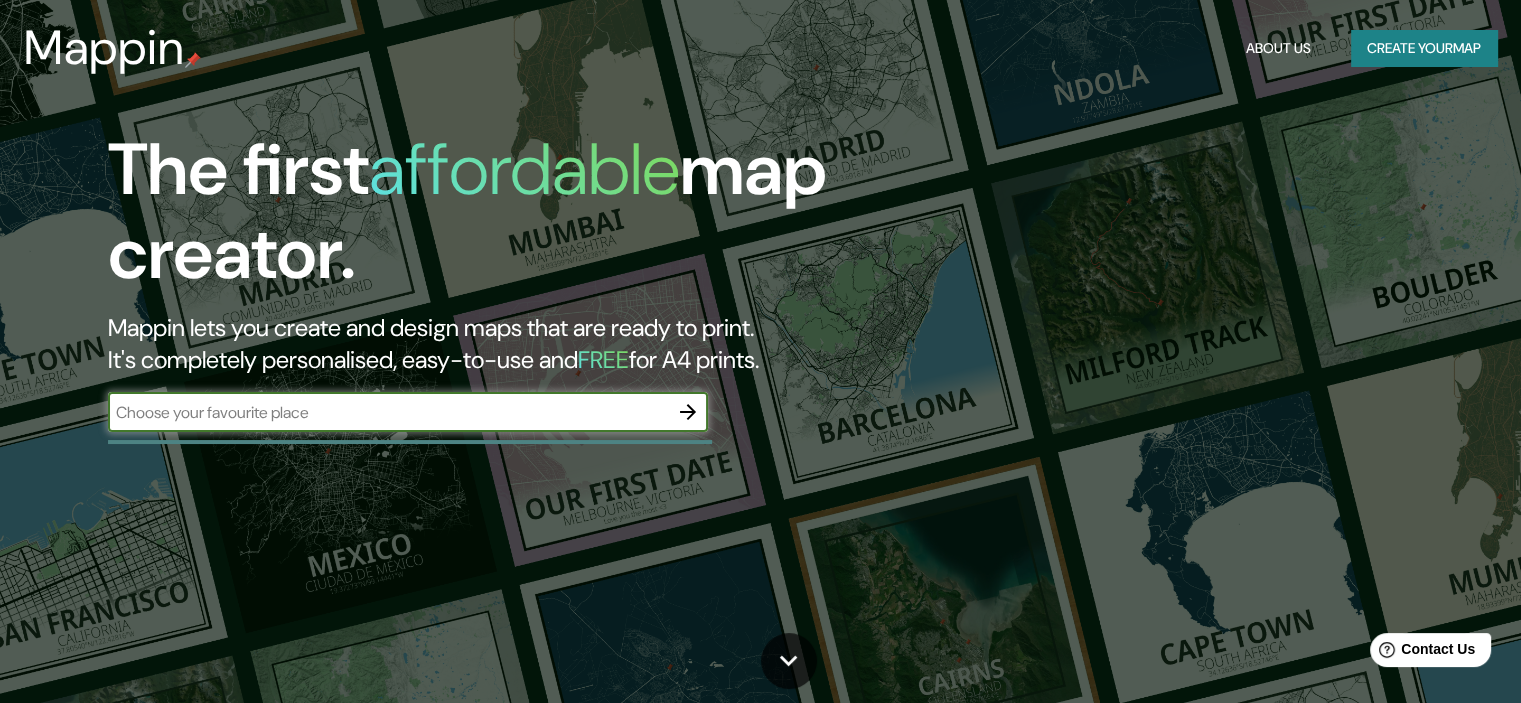 click at bounding box center [388, 412] 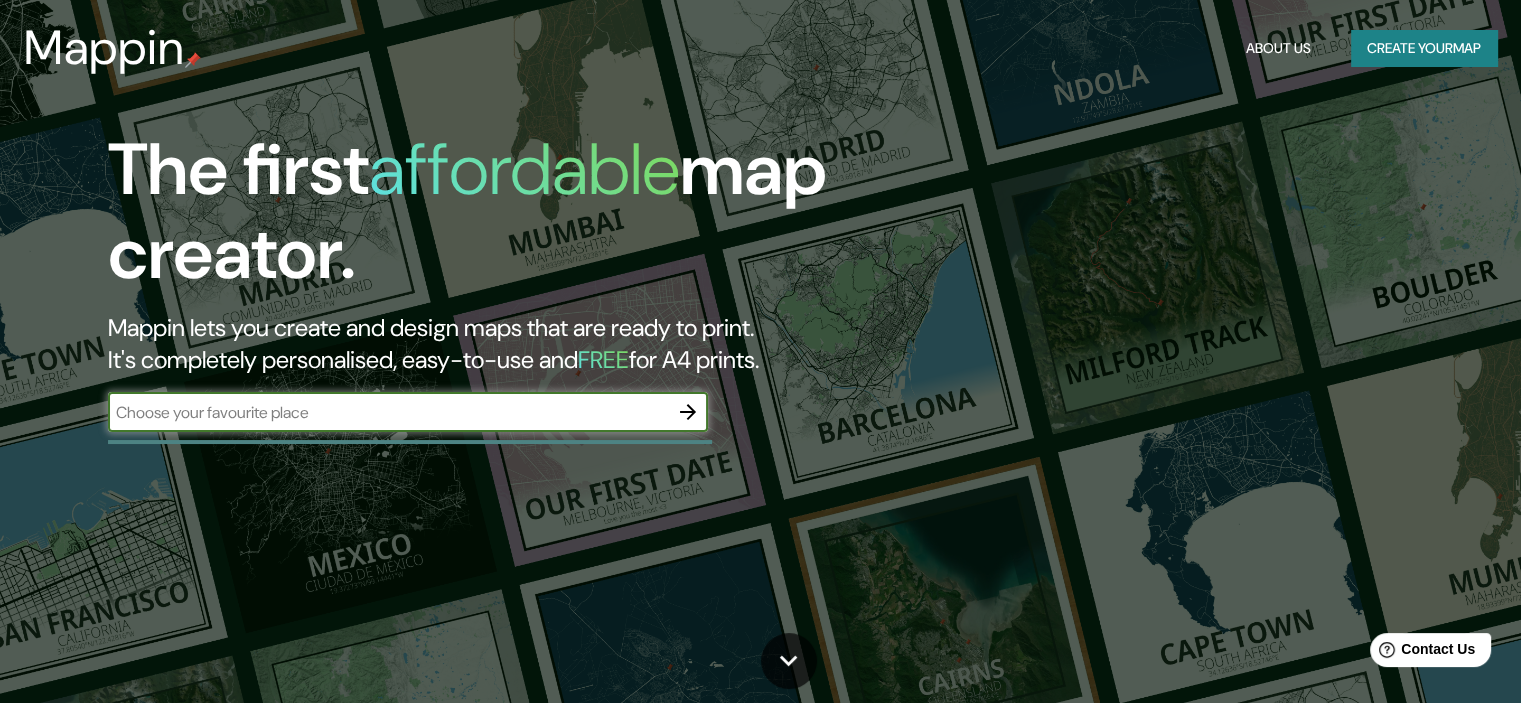 click at bounding box center [388, 412] 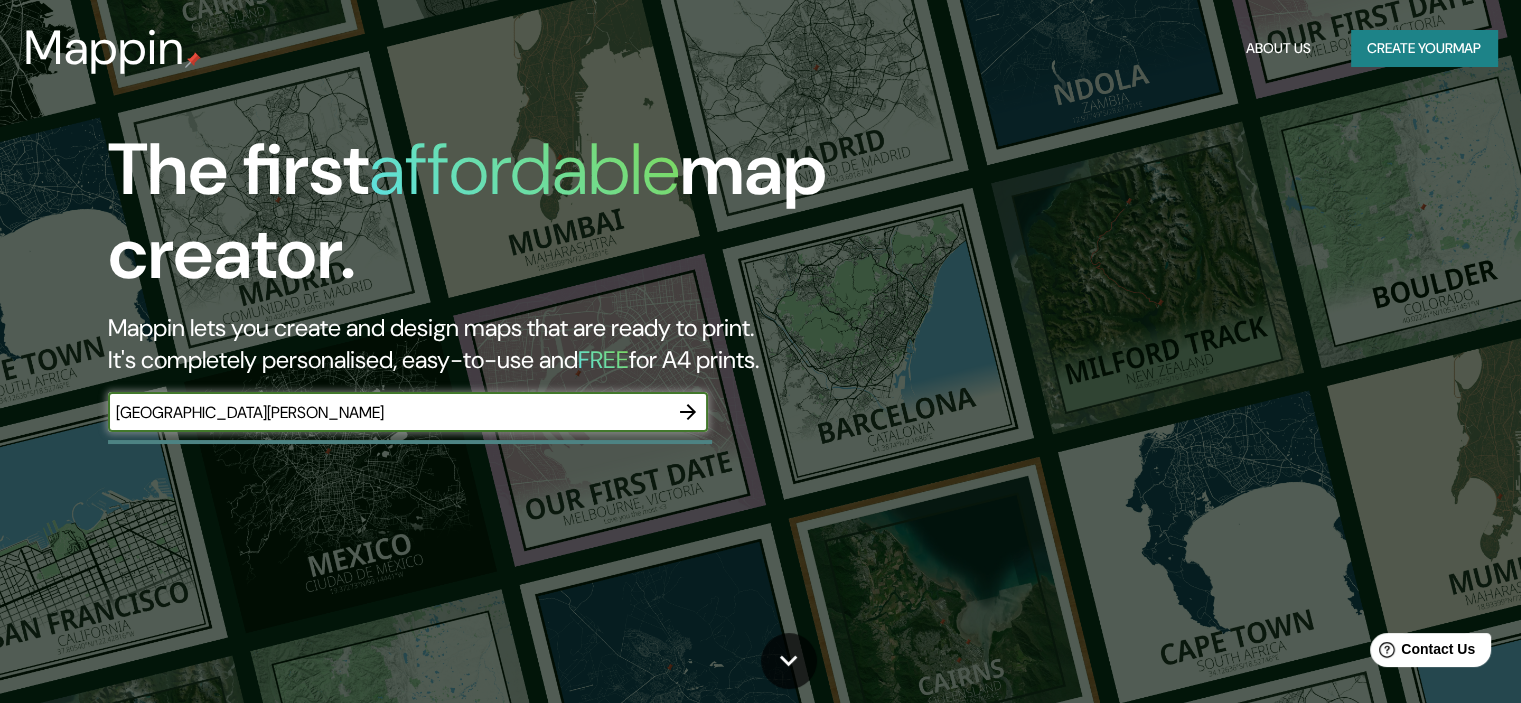 type on "[GEOGRAPHIC_DATA][PERSON_NAME]" 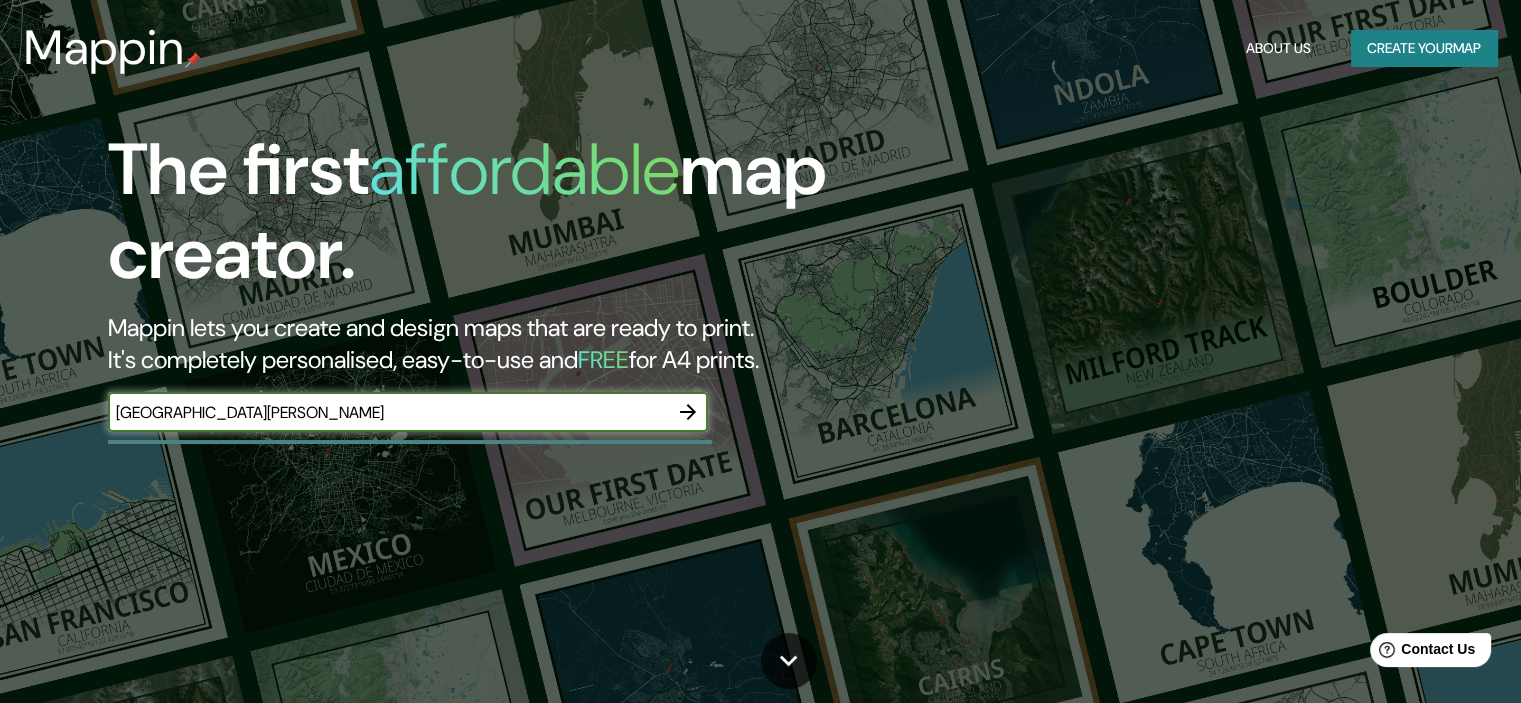 click 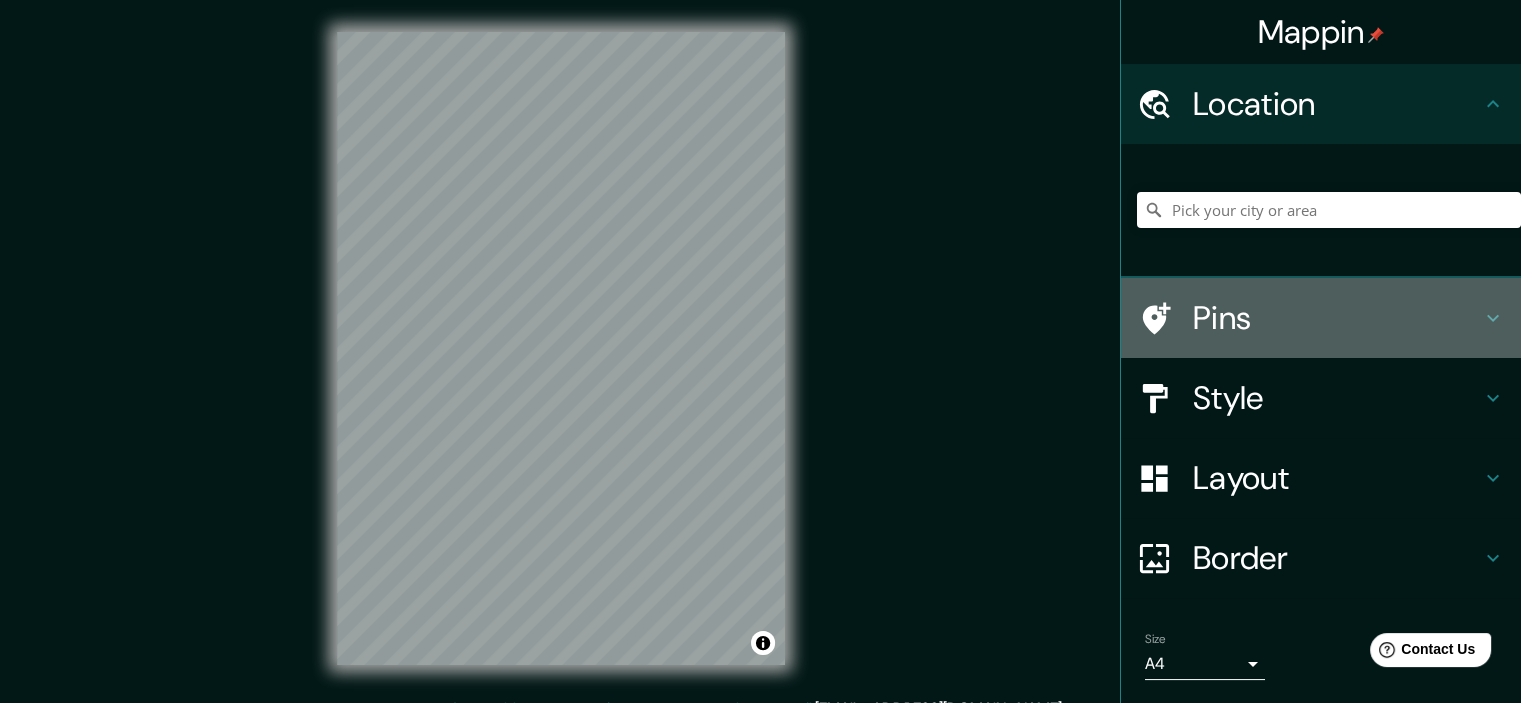 click on "Pins" at bounding box center (1337, 318) 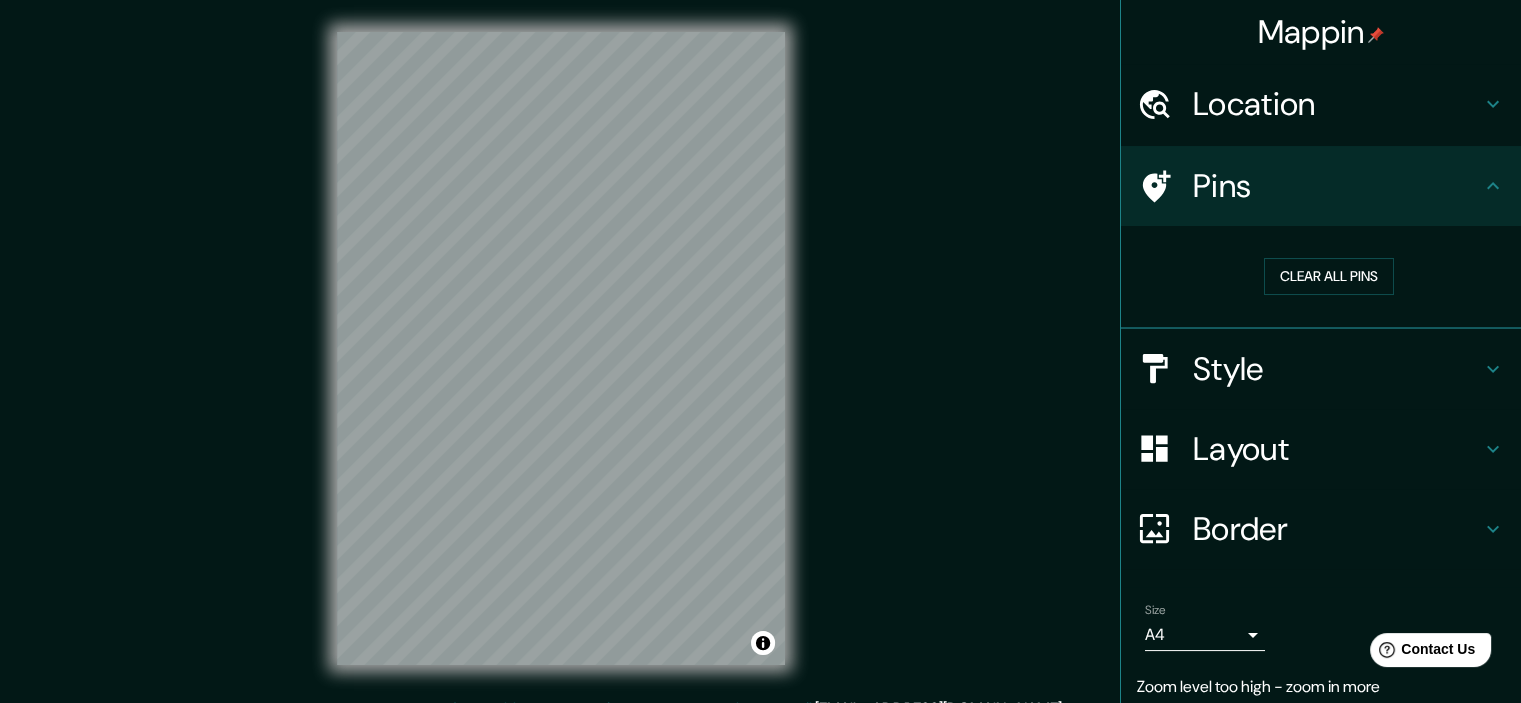 click on "Mappin Location Pins Clear all pins Style Layout Border Choose a border.  Hint : you can make layers of the frame opaque to create some cool effects. None Simple Transparent Fancy Size A4 single Zoom level too high - zoom in more Create your map © Mapbox   © OpenStreetMap   Improve this map Any problems, suggestions, or concerns please email    [EMAIL_ADDRESS][DOMAIN_NAME] . . ." at bounding box center (760, 351) 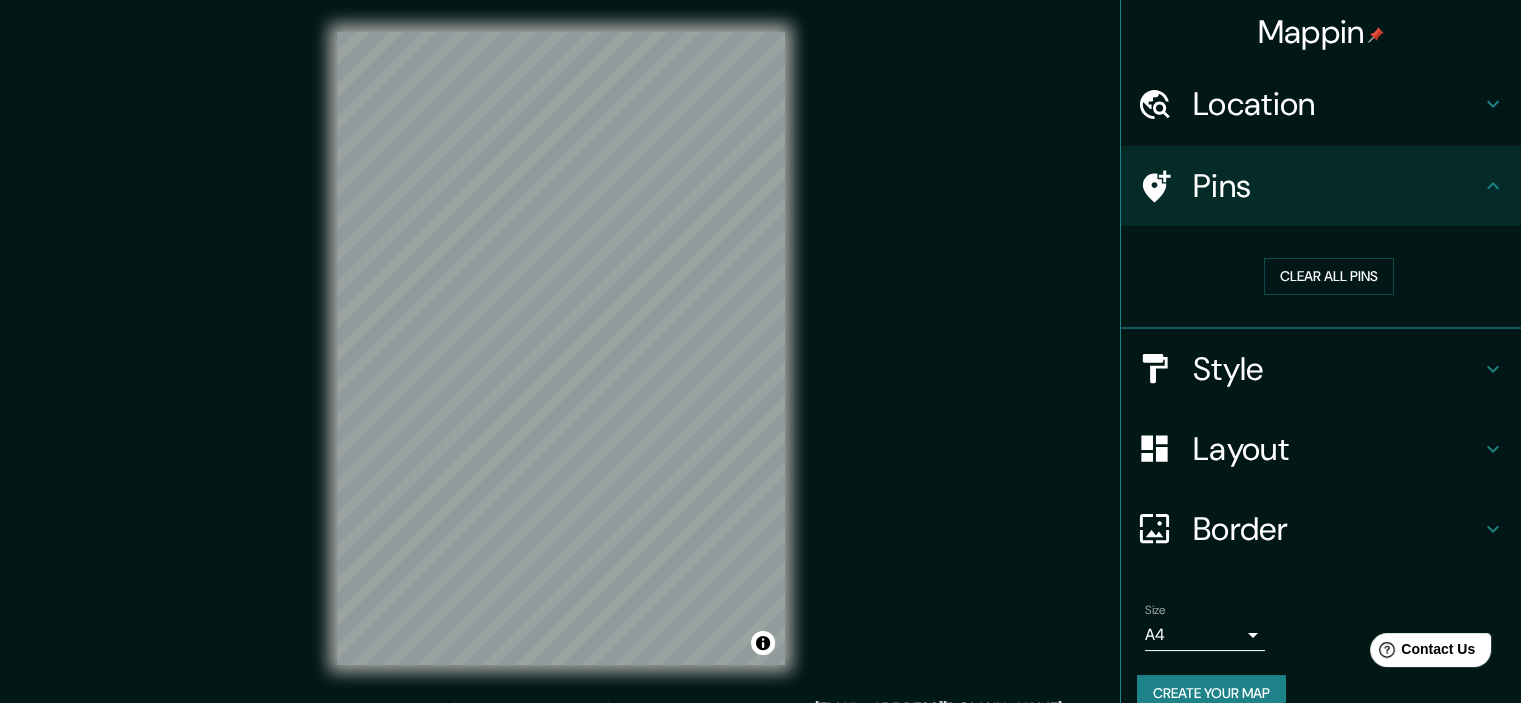 click on "Location" at bounding box center (1337, 104) 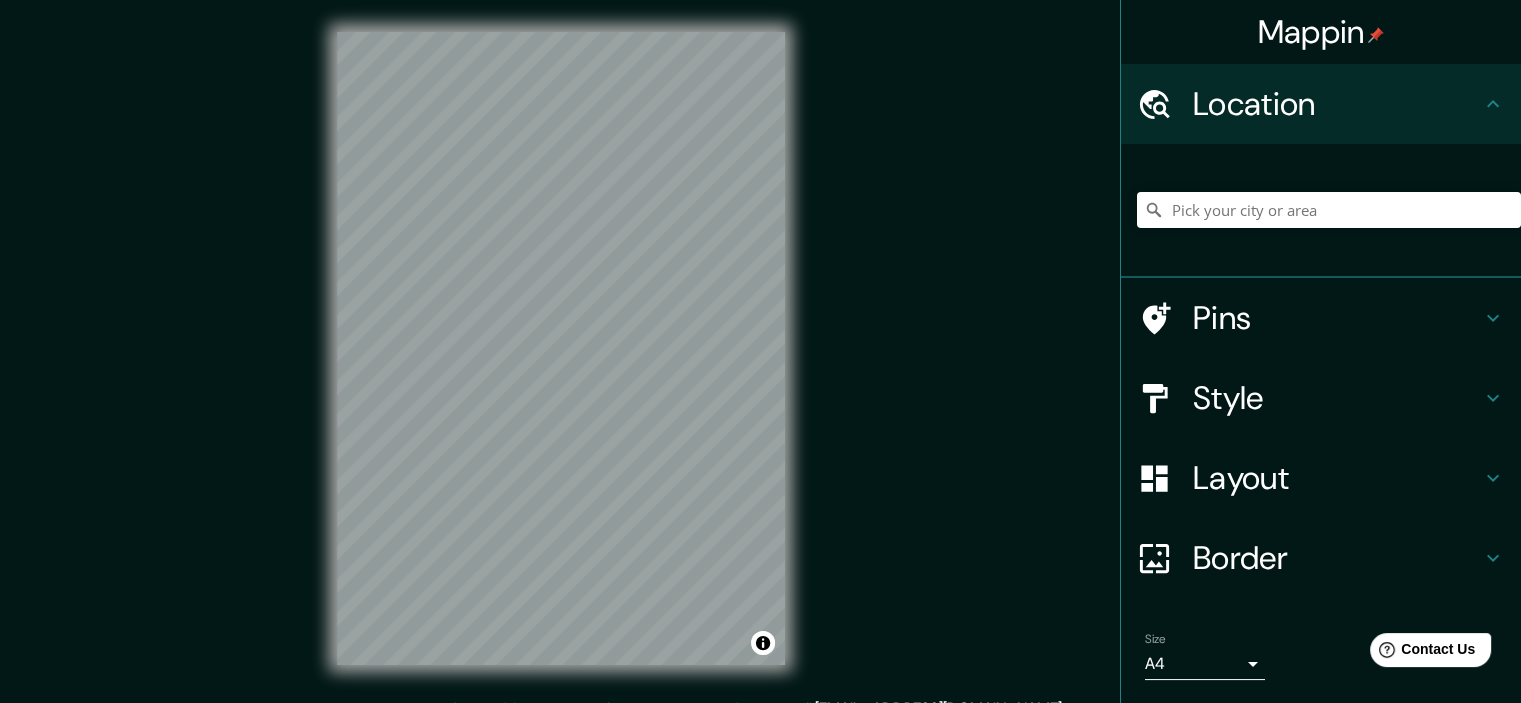 drag, startPoint x: 1229, startPoint y: 229, endPoint x: 1206, endPoint y: 198, distance: 38.600517 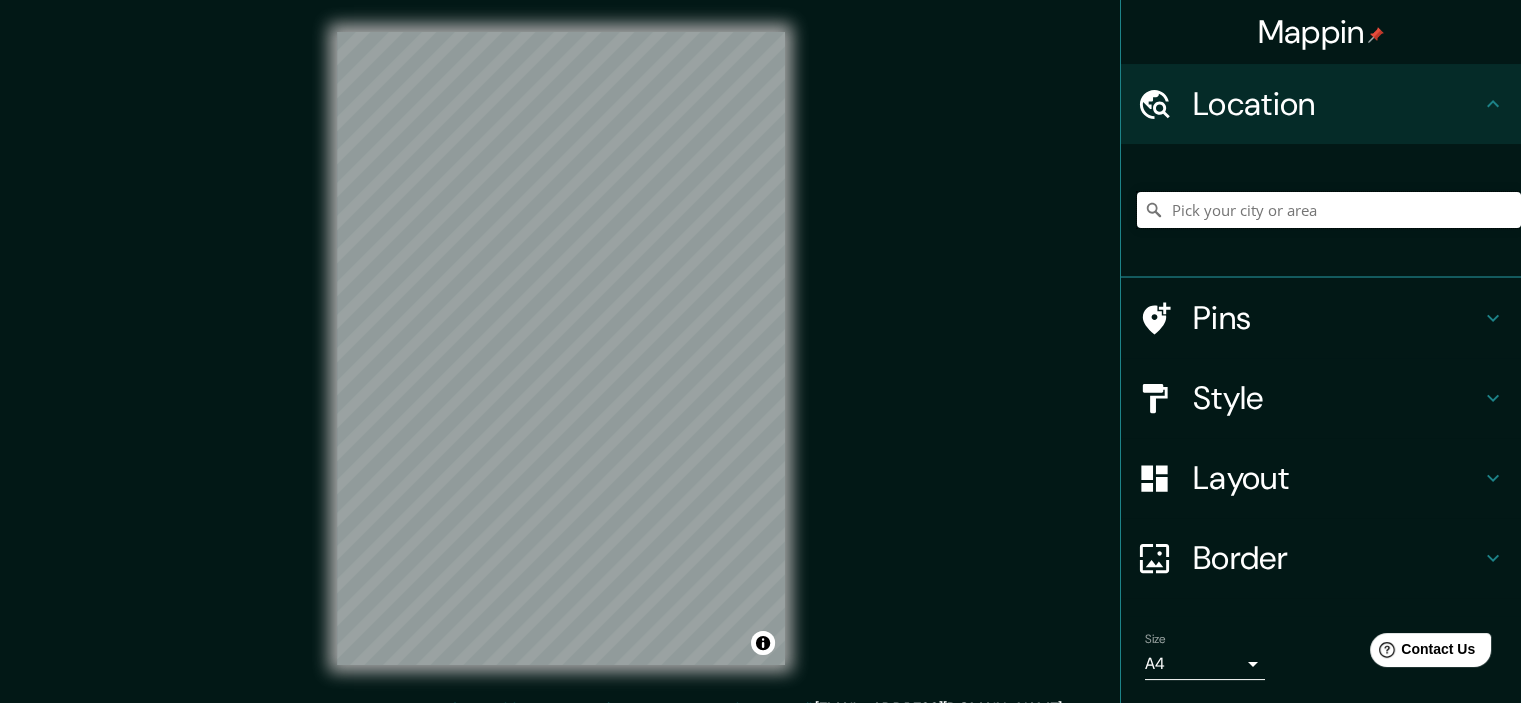 click at bounding box center [1329, 210] 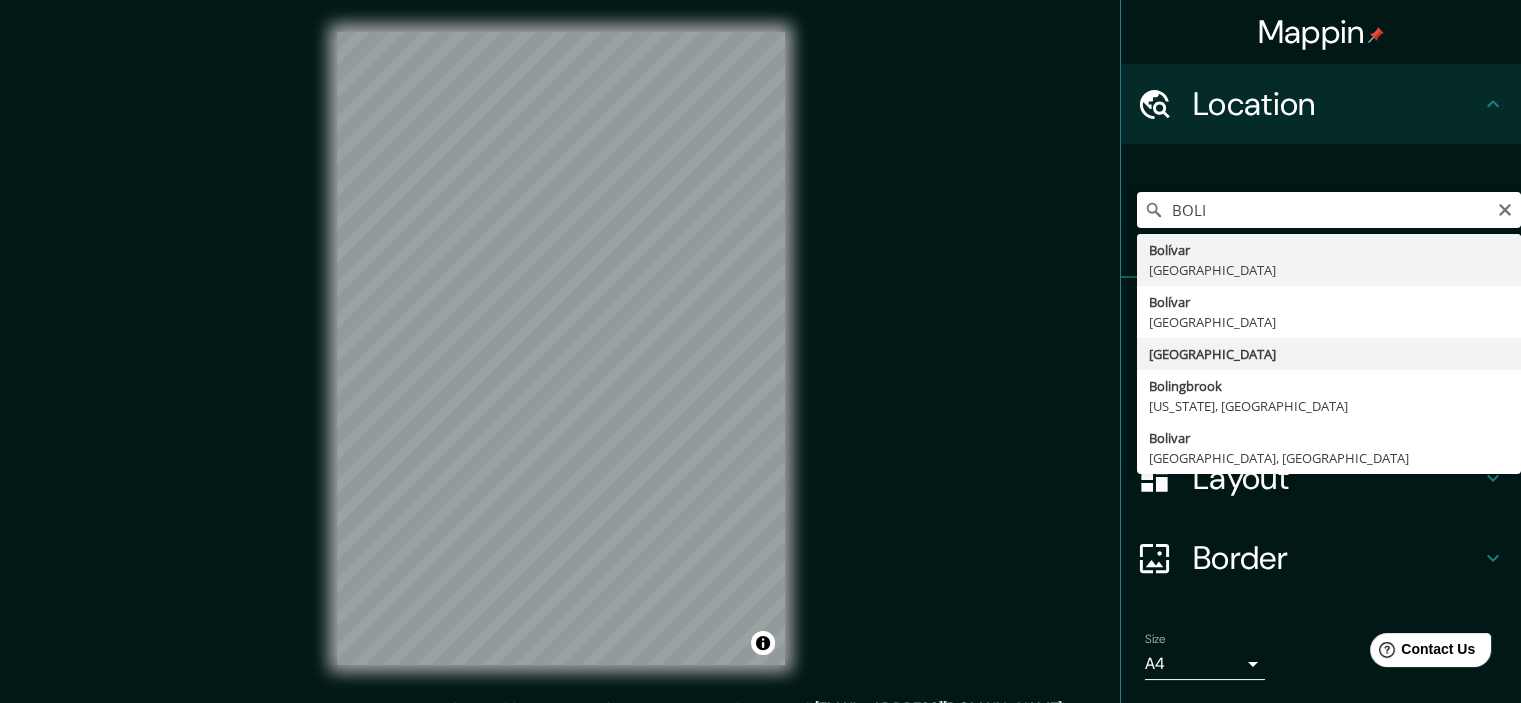 type on "[GEOGRAPHIC_DATA]" 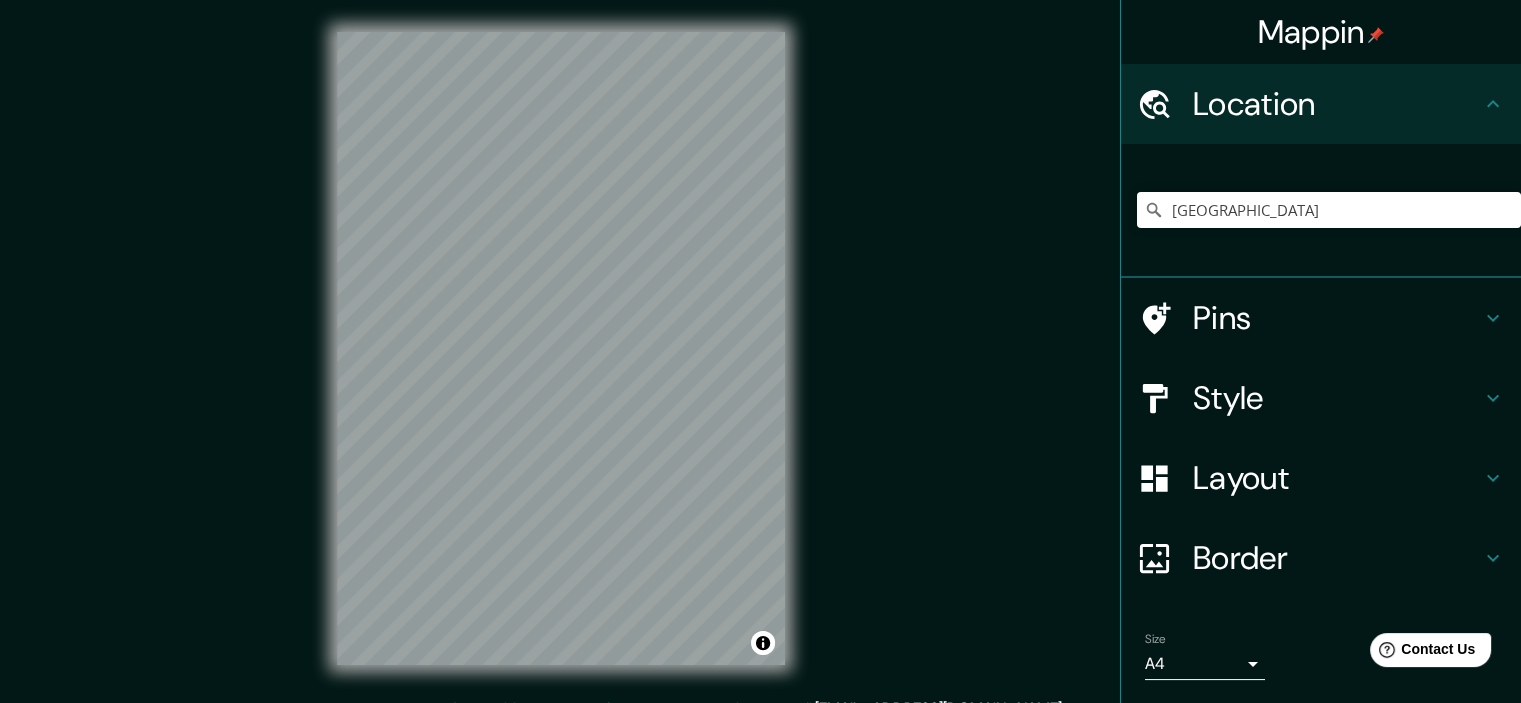 click on "Style" at bounding box center [1337, 398] 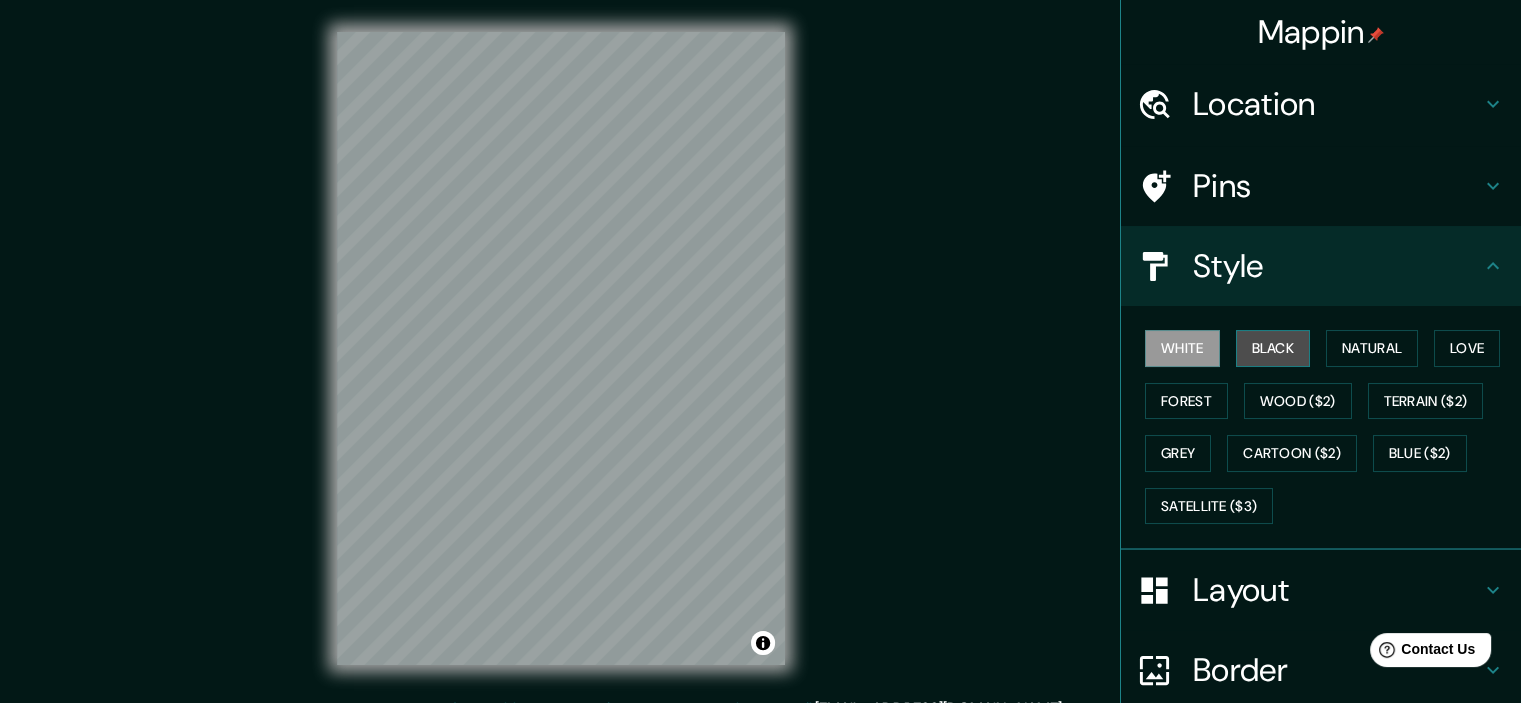 click on "Black" at bounding box center [1273, 348] 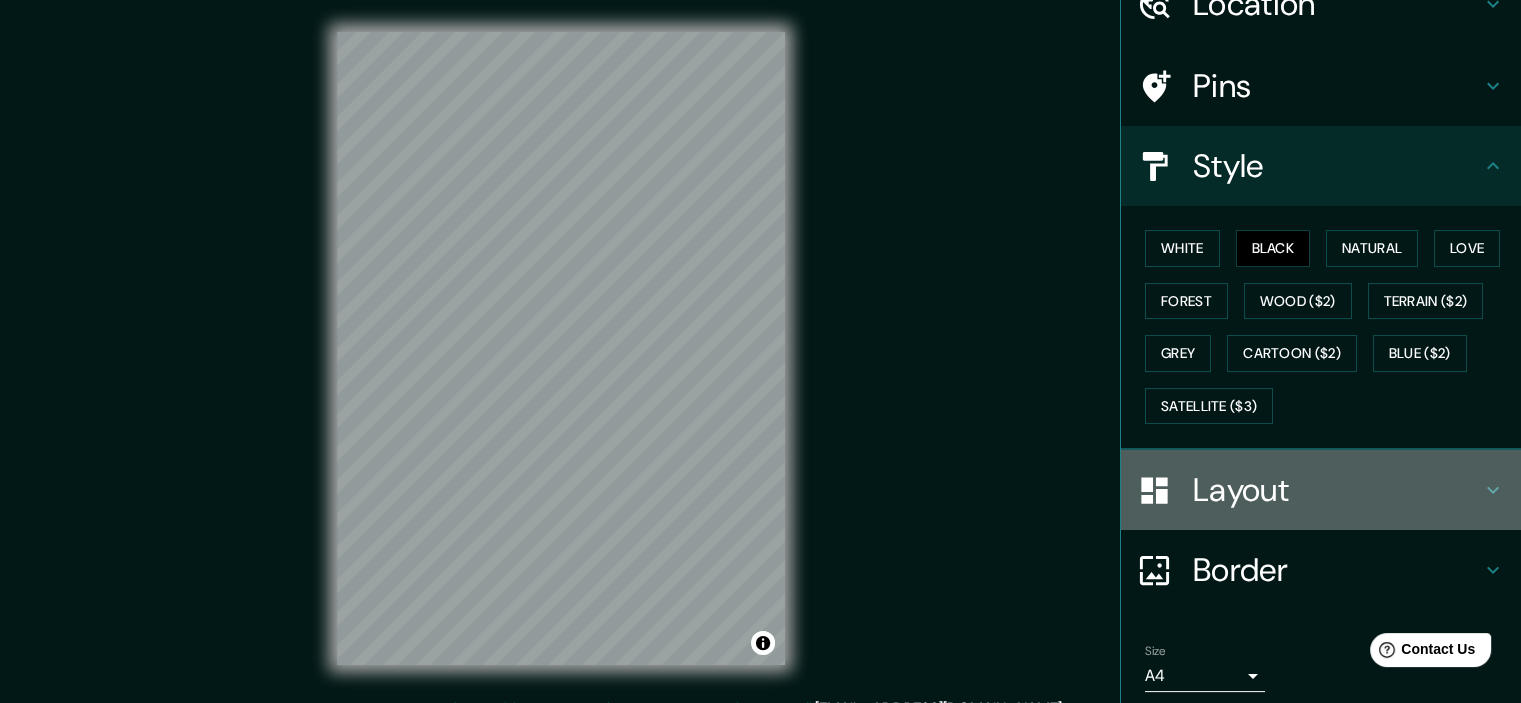 click on "Layout" at bounding box center (1337, 490) 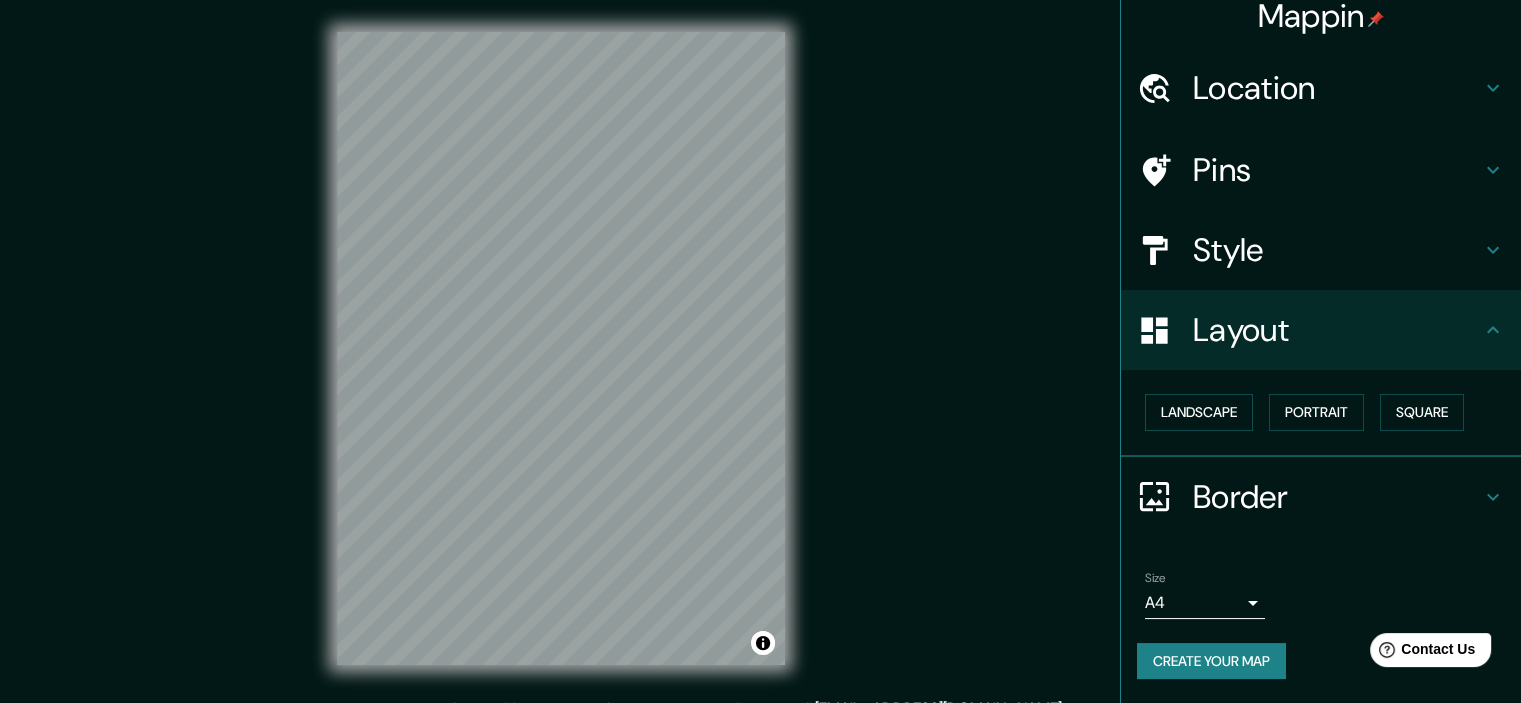 scroll, scrollTop: 14, scrollLeft: 0, axis: vertical 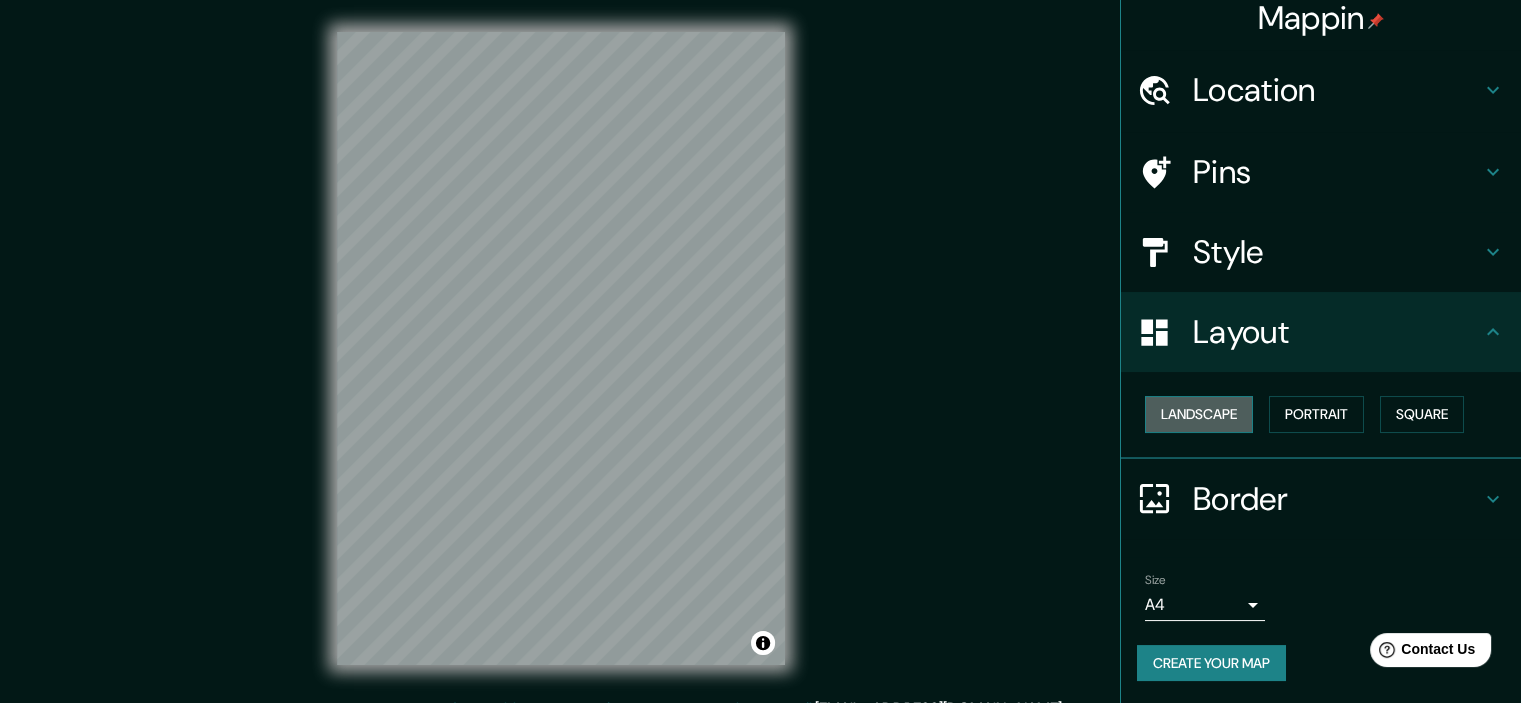click on "Landscape" at bounding box center (1199, 414) 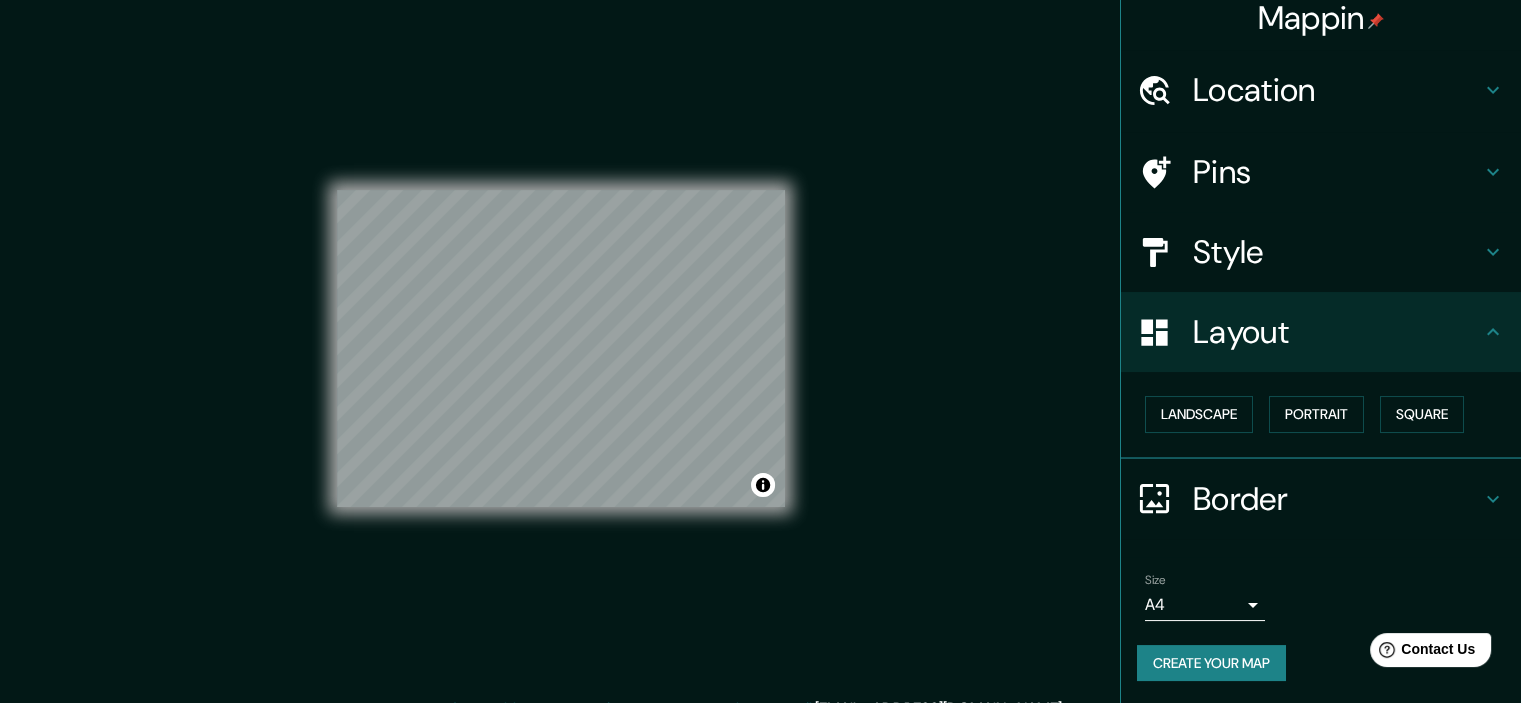 scroll, scrollTop: 25, scrollLeft: 0, axis: vertical 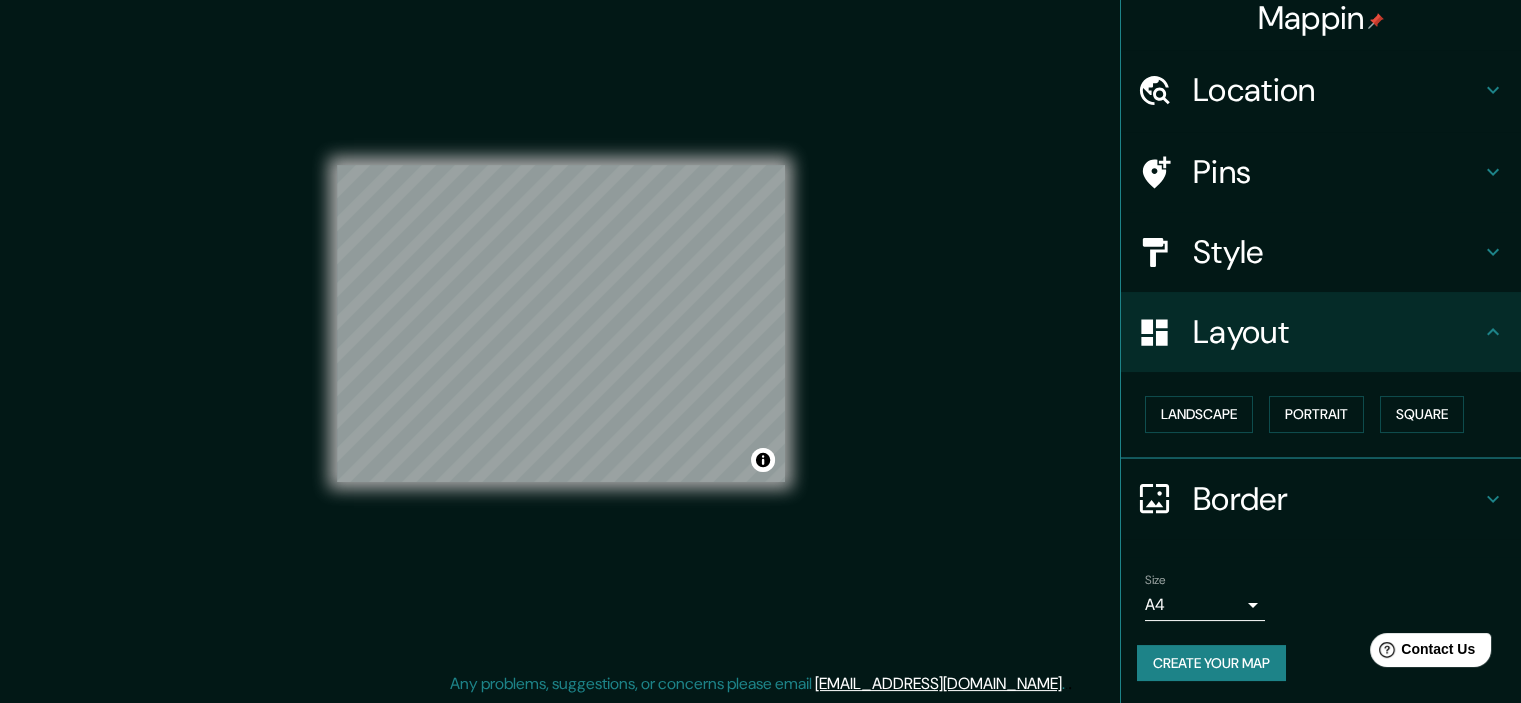 click on "Border" at bounding box center [1337, 499] 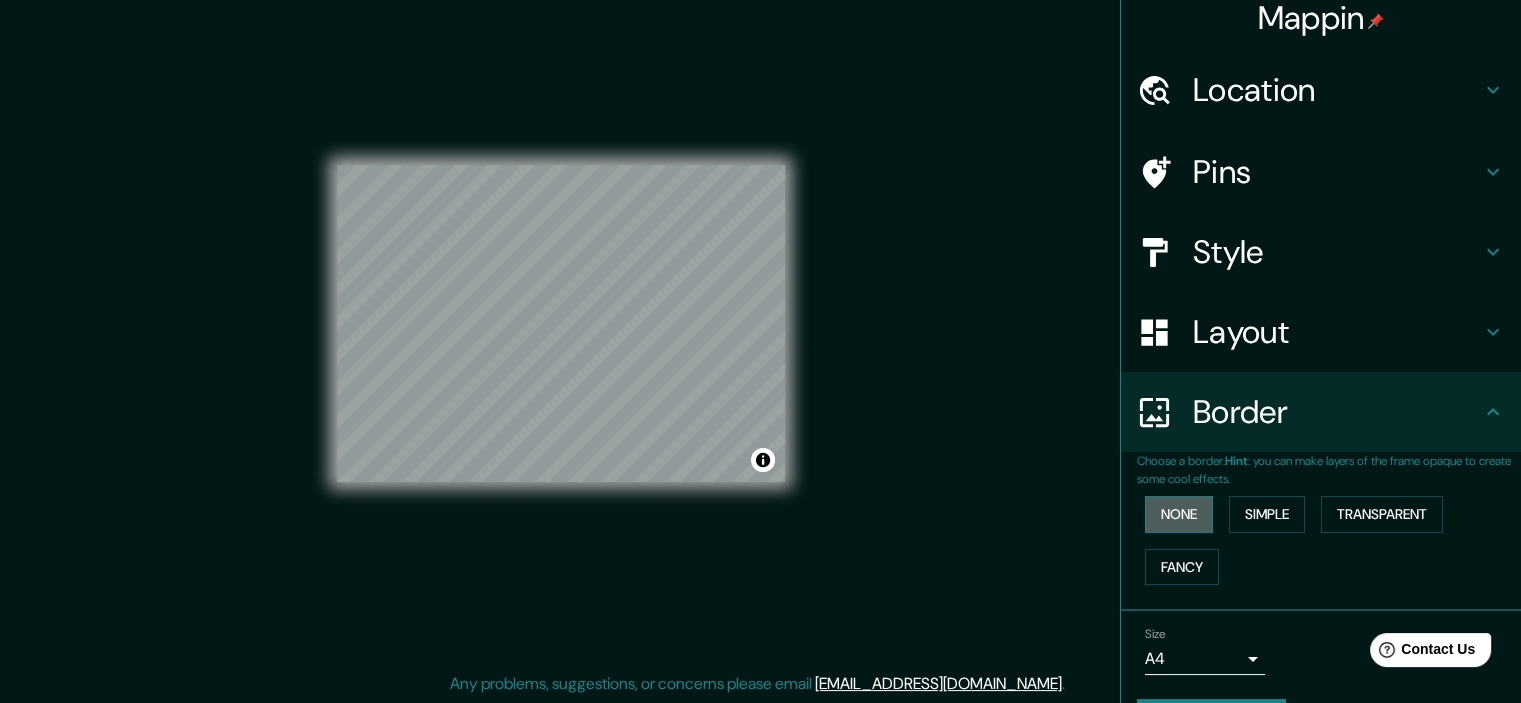 click on "None" at bounding box center [1179, 514] 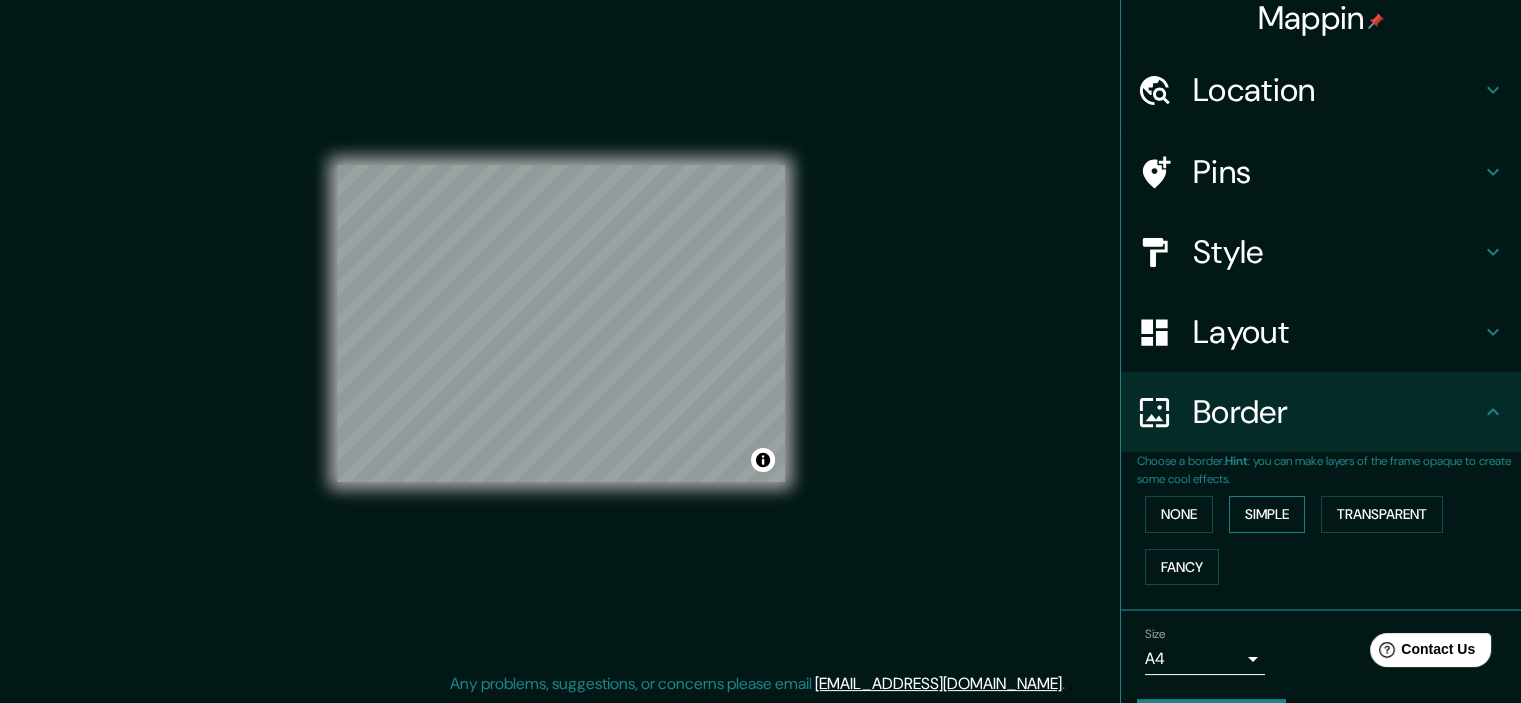 click on "Simple" at bounding box center [1267, 514] 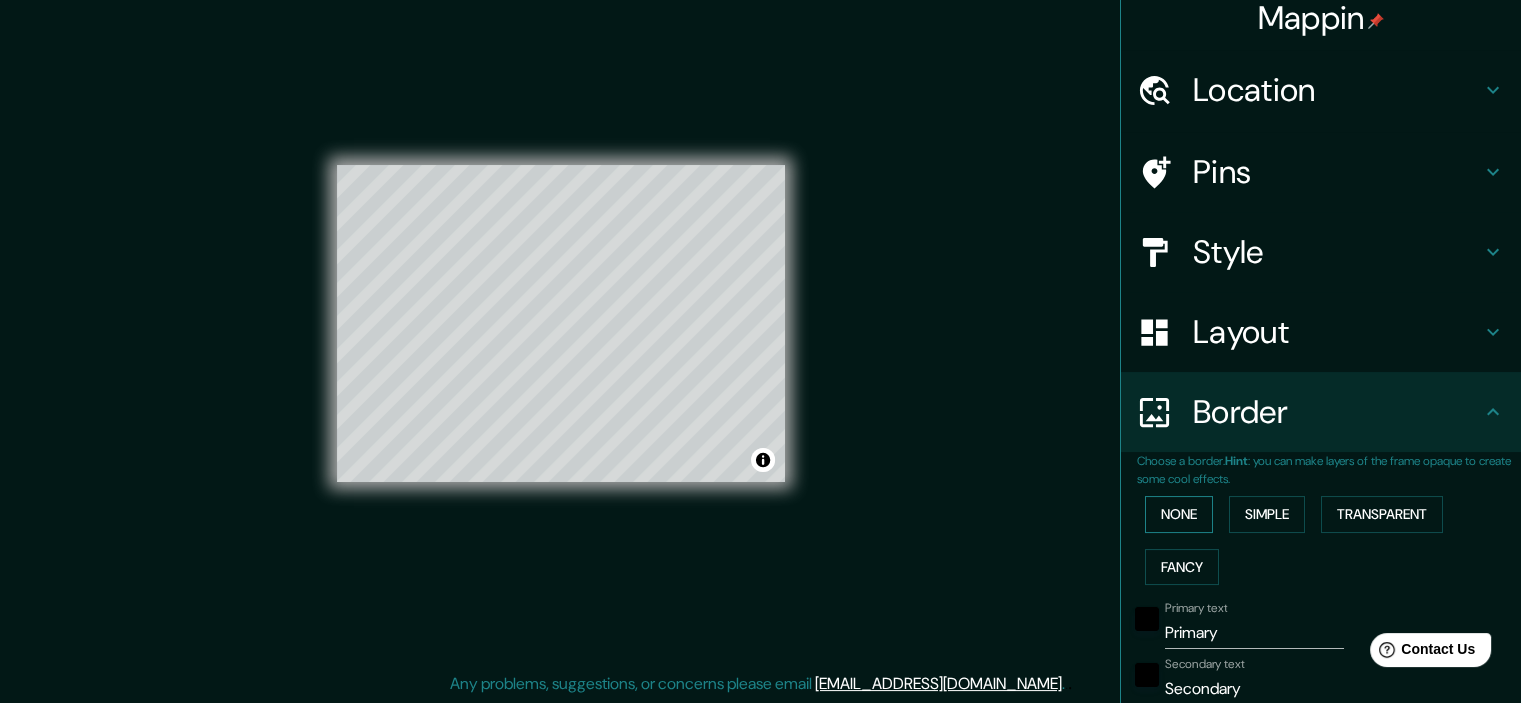 click on "None" at bounding box center [1179, 514] 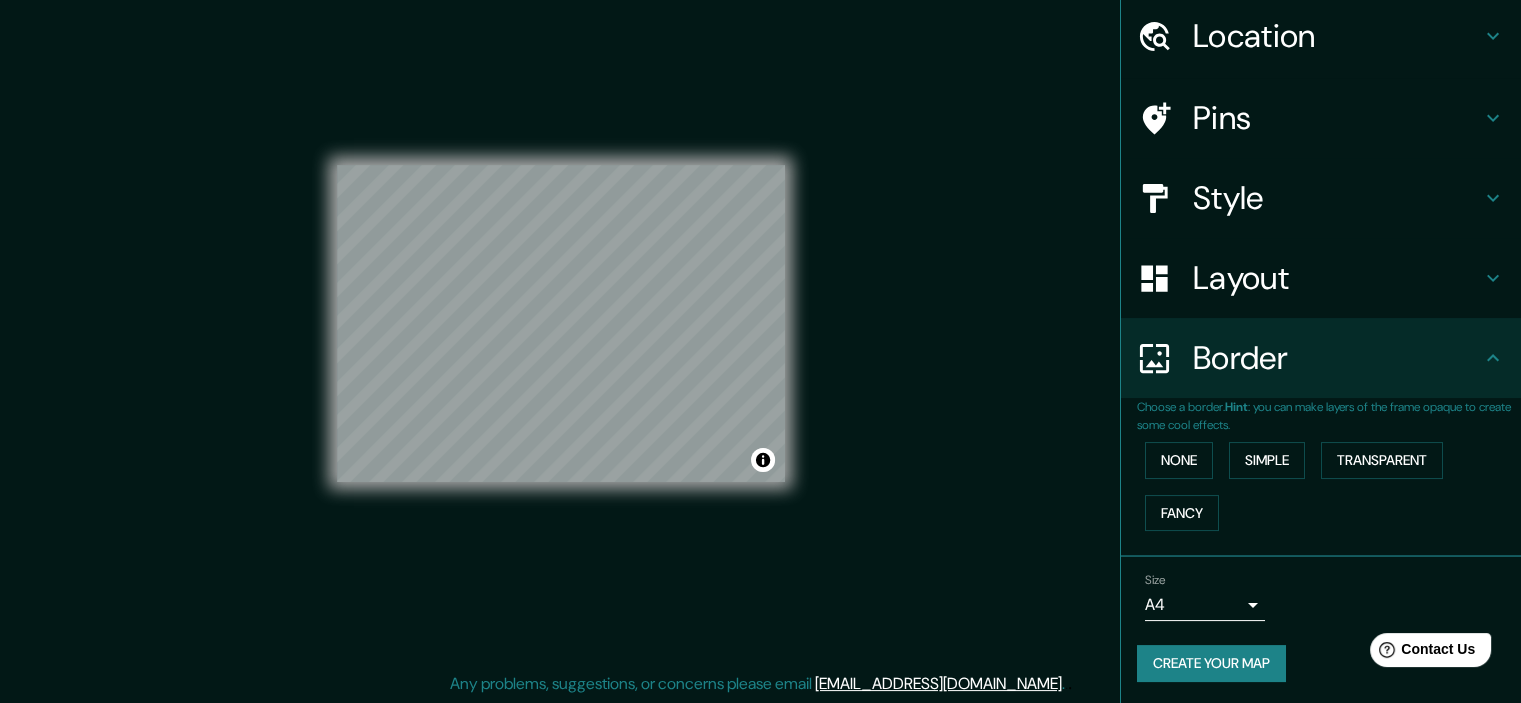 scroll, scrollTop: 0, scrollLeft: 0, axis: both 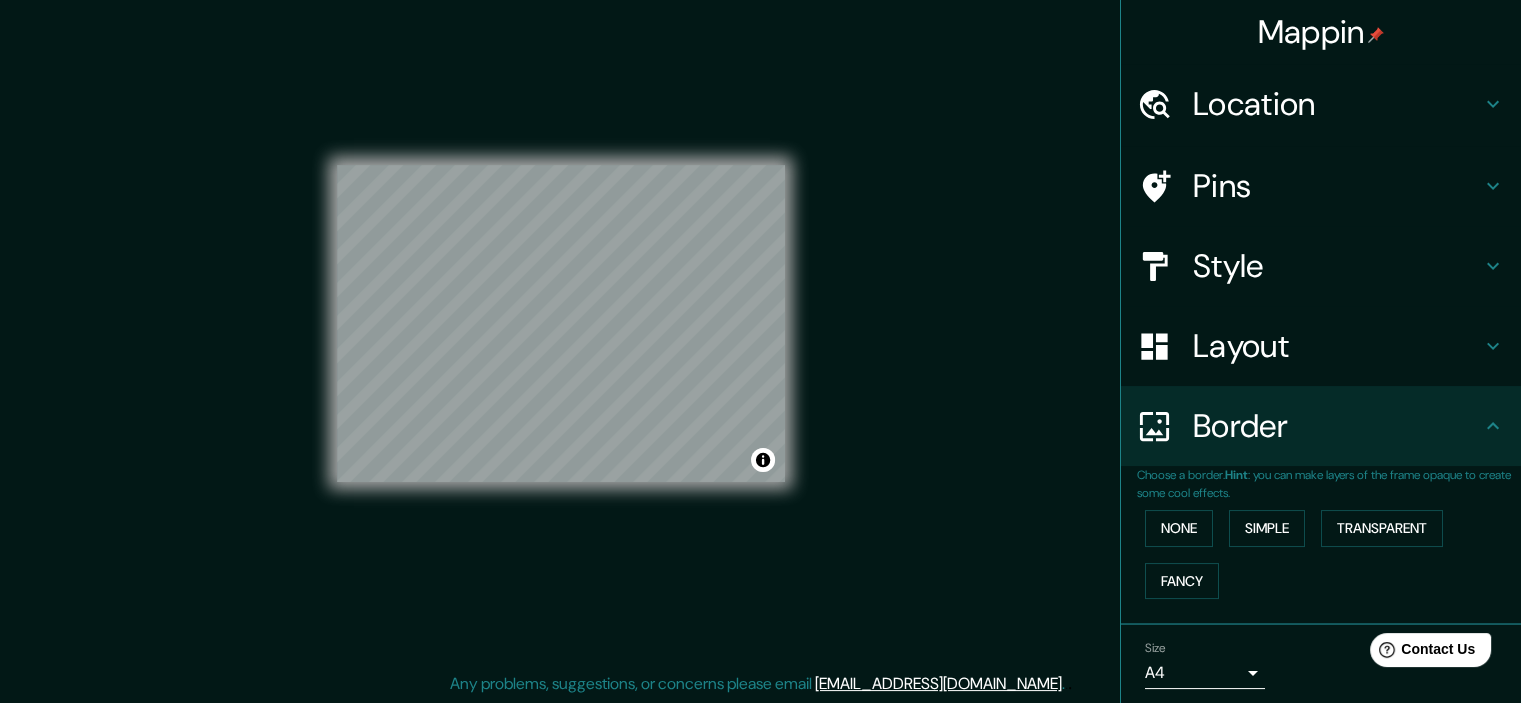 click on "Pins" at bounding box center [1337, 186] 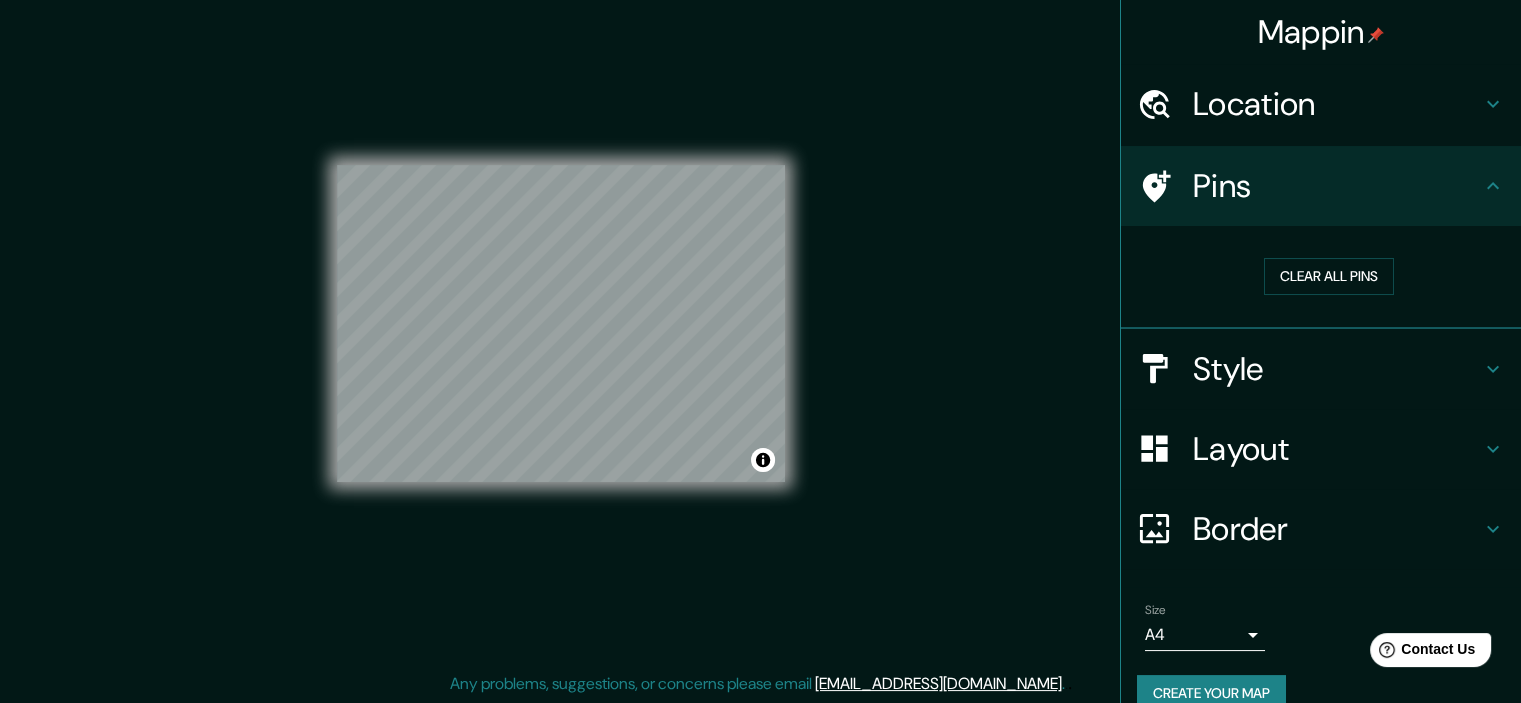 drag, startPoint x: 1241, startPoint y: 431, endPoint x: 1241, endPoint y: 417, distance: 14 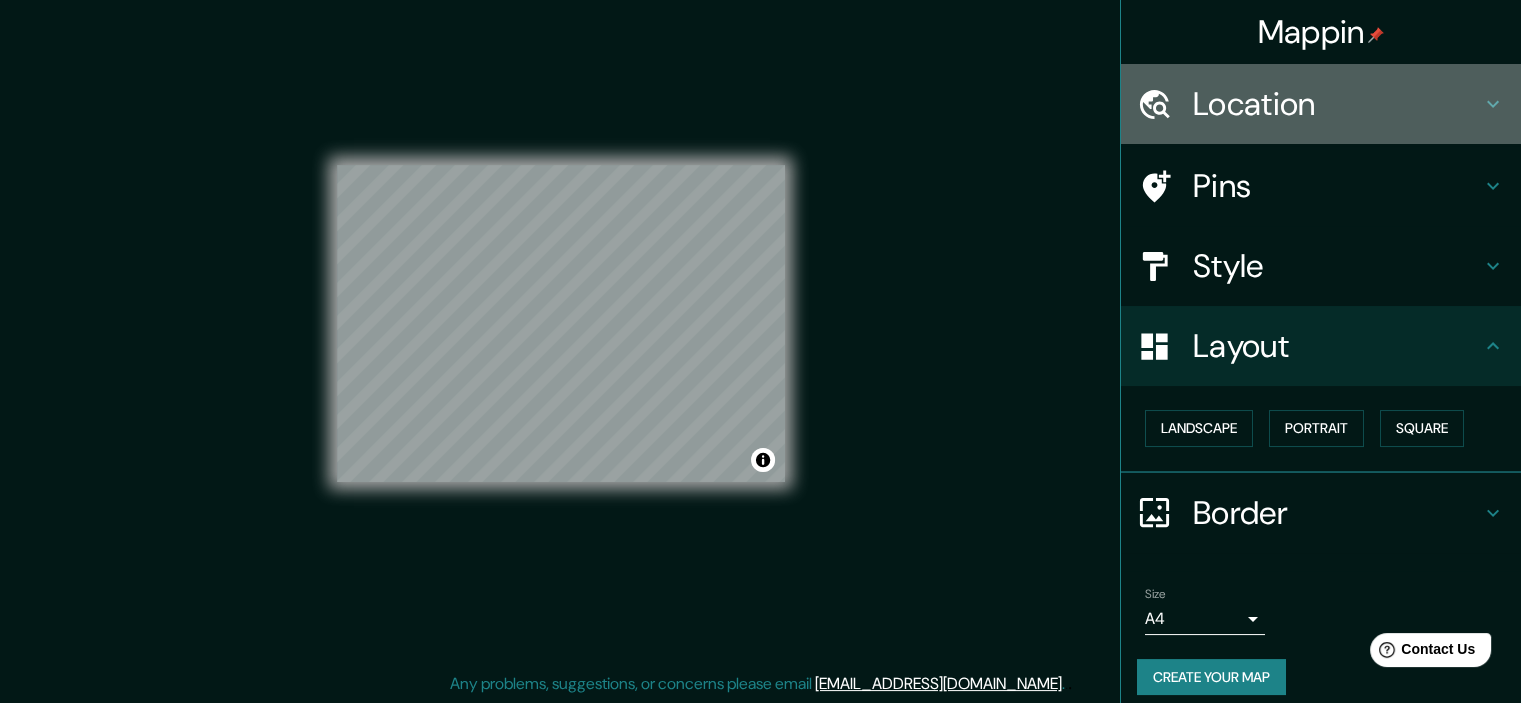 click on "Location" at bounding box center (1337, 104) 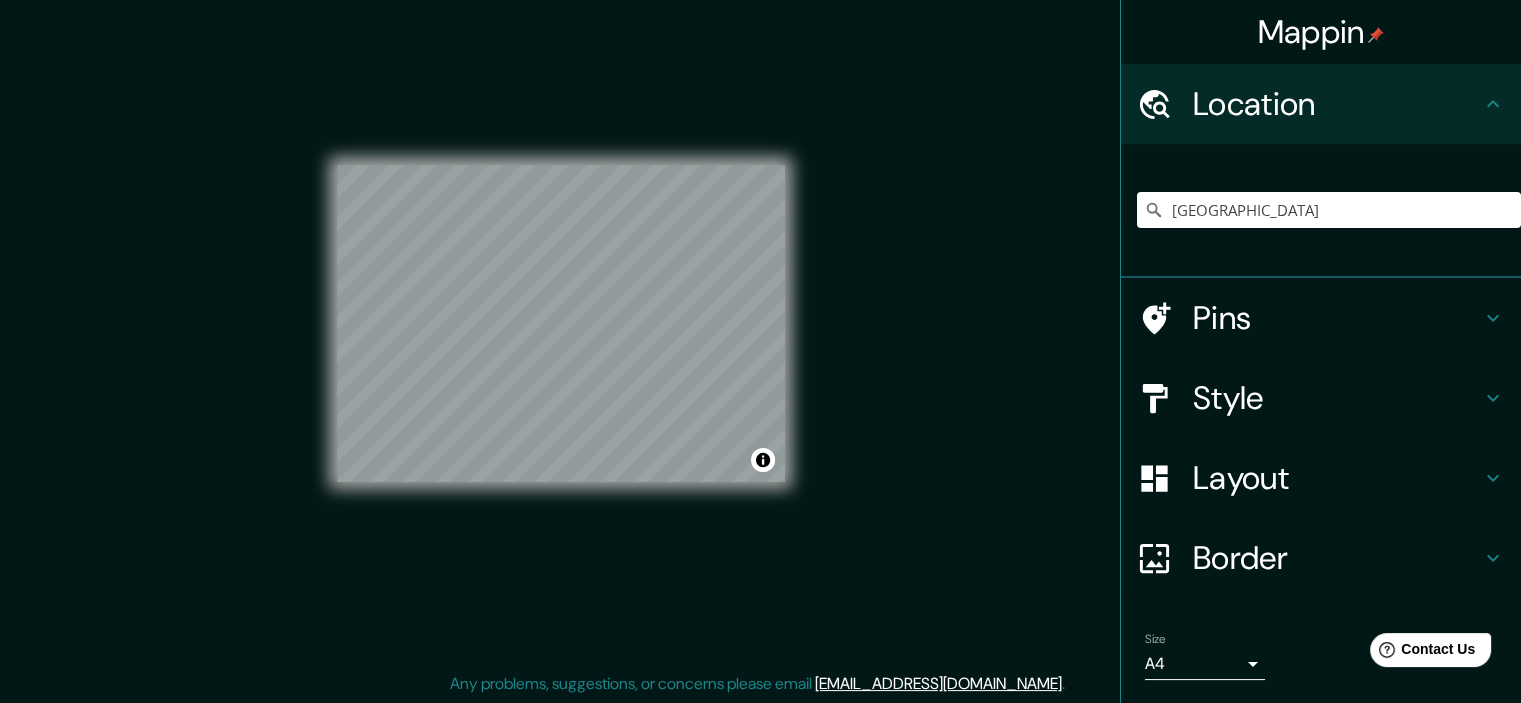 click on "Location" at bounding box center [1337, 104] 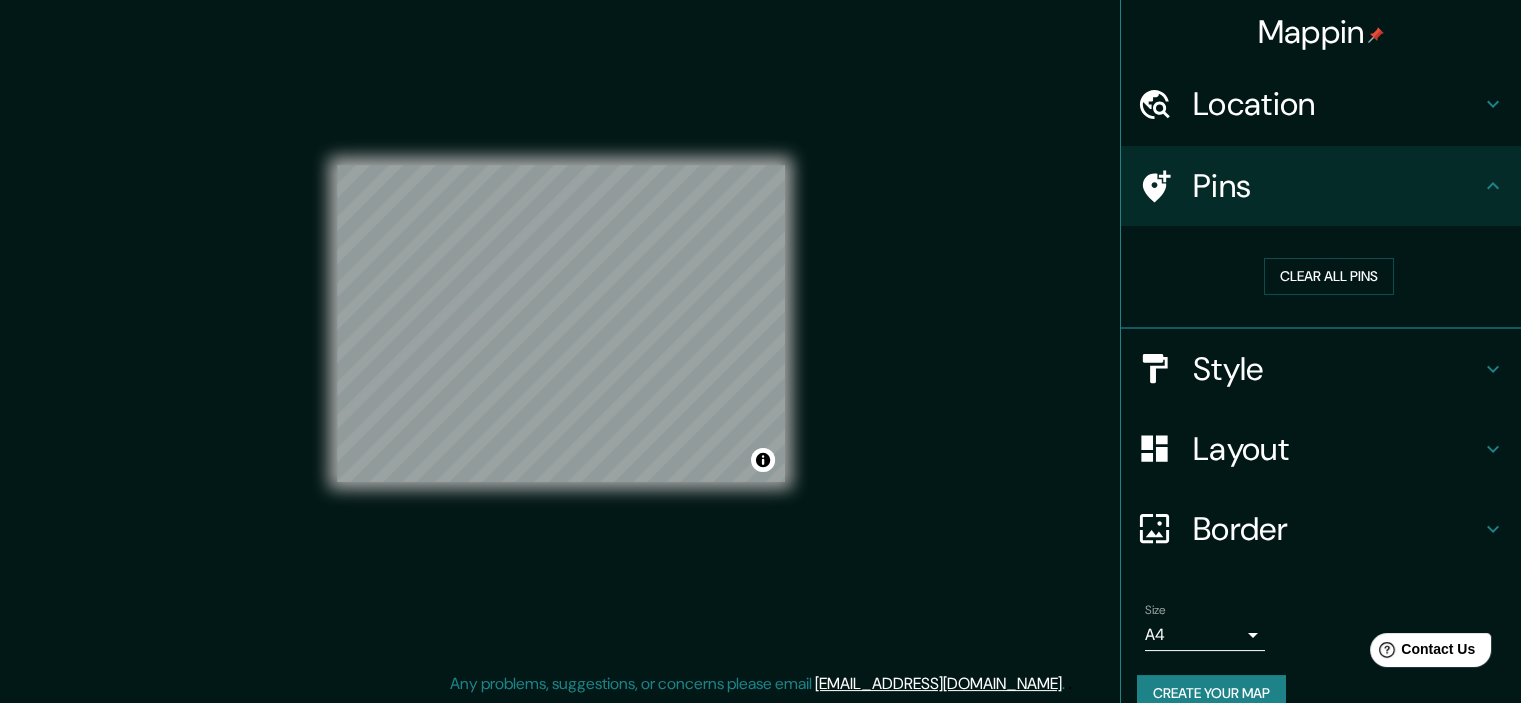 click on "Style" at bounding box center (1337, 369) 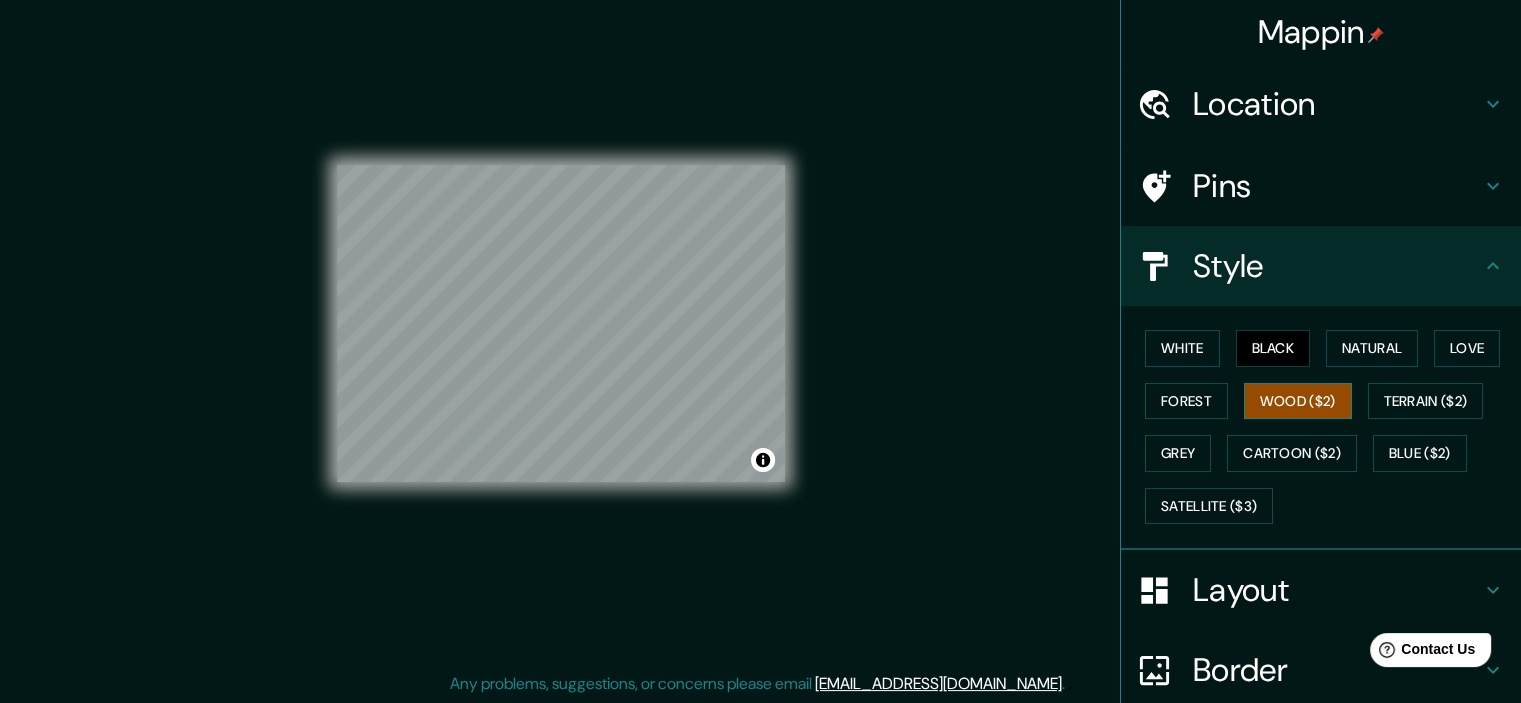 click on "Wood ($2)" at bounding box center (1298, 401) 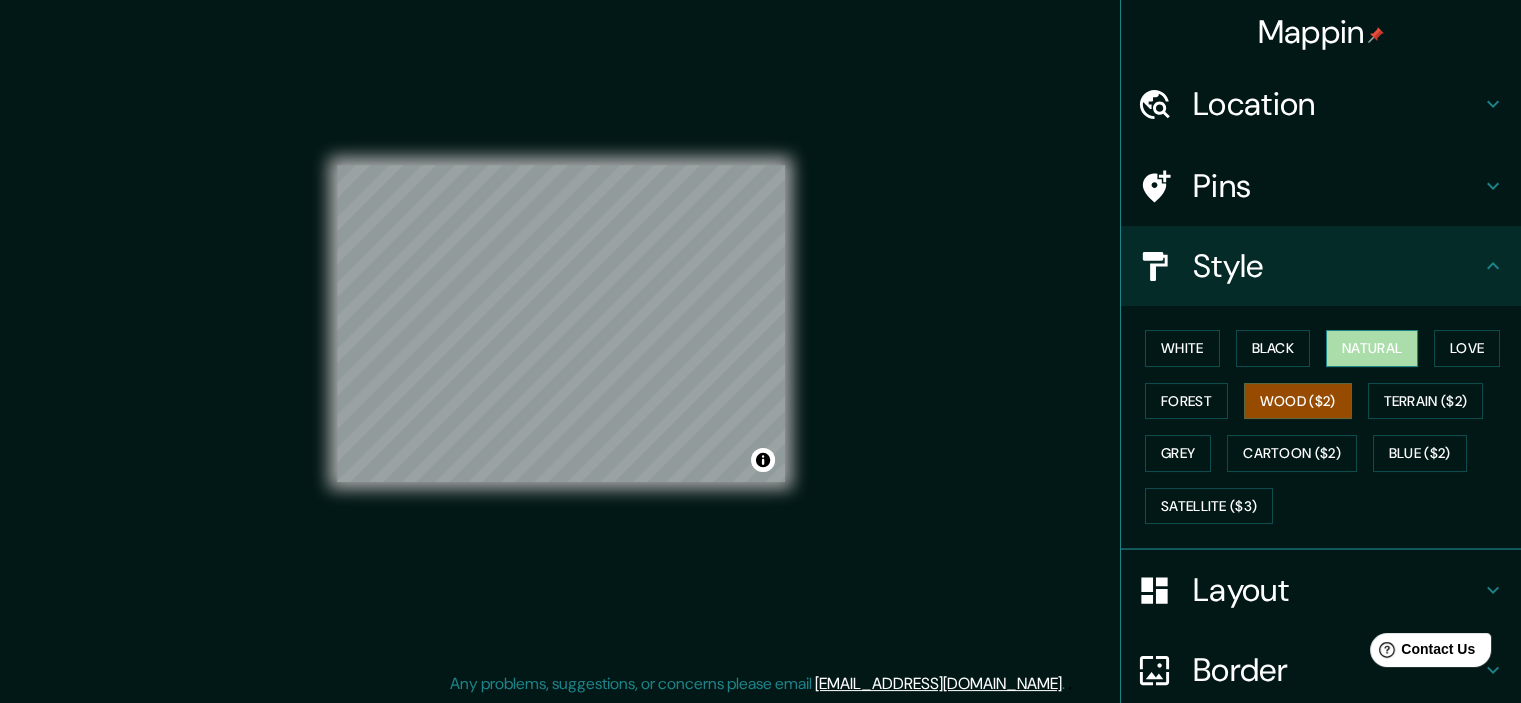 click on "Natural" at bounding box center (1372, 348) 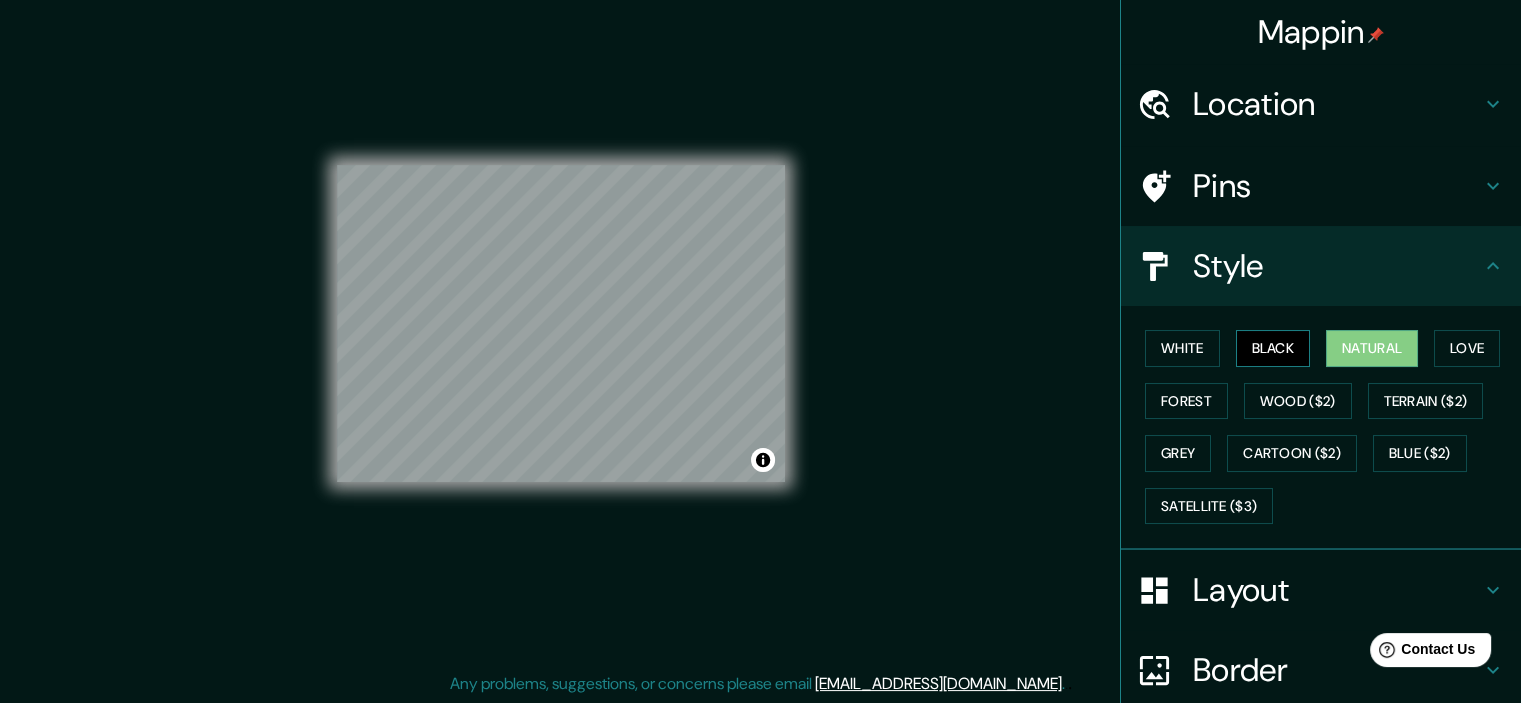 click on "Black" at bounding box center (1273, 348) 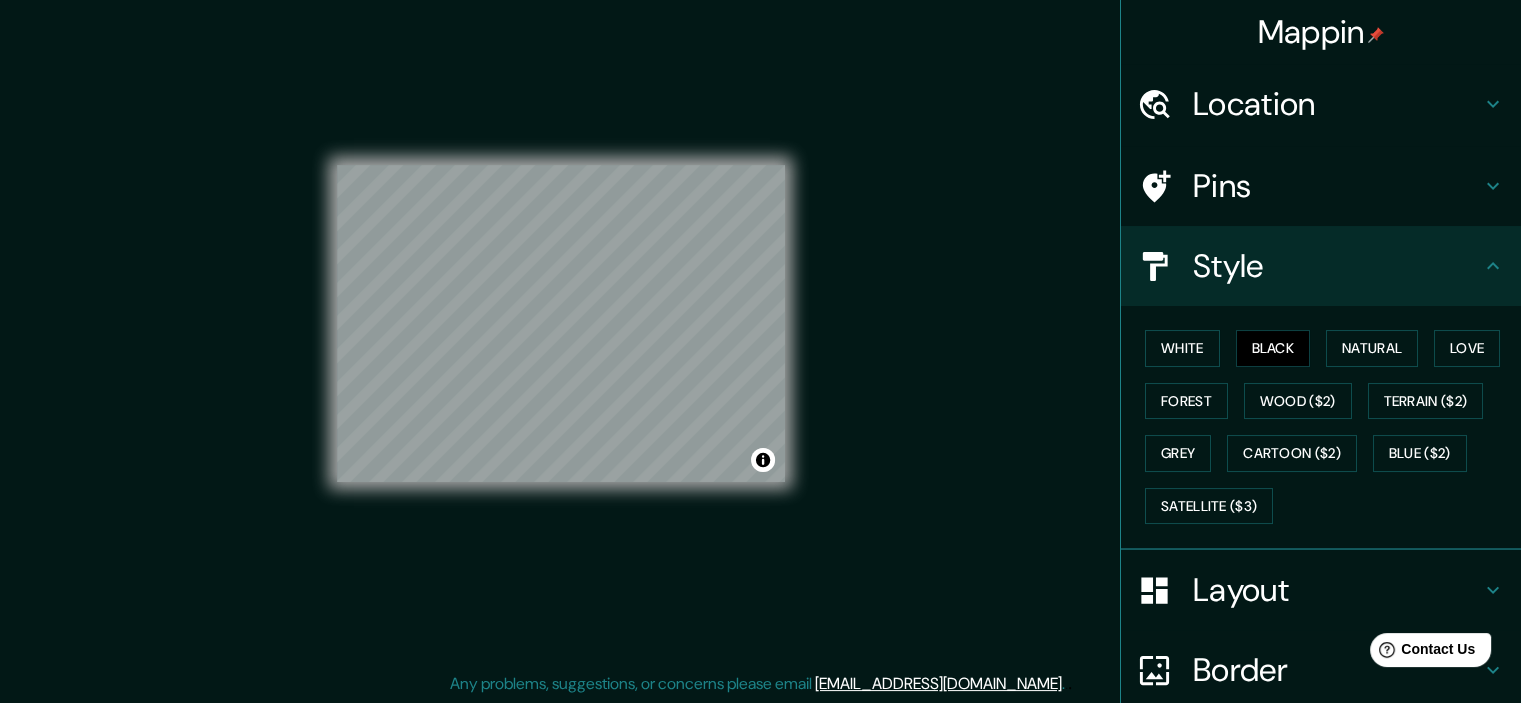 scroll, scrollTop: 0, scrollLeft: 0, axis: both 